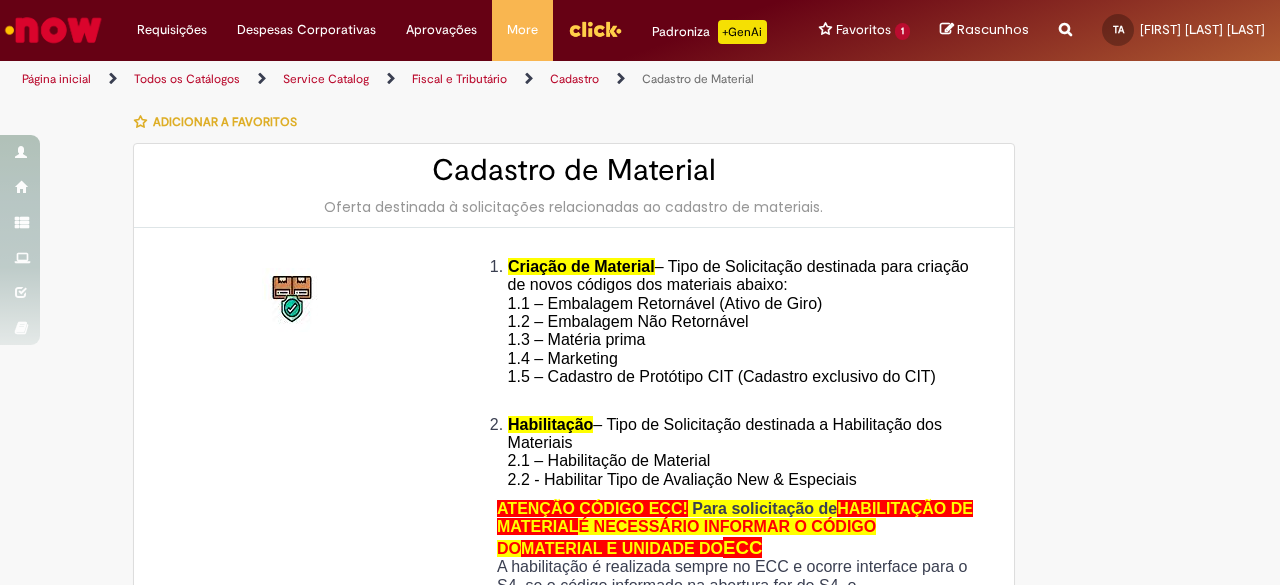 type on "********" 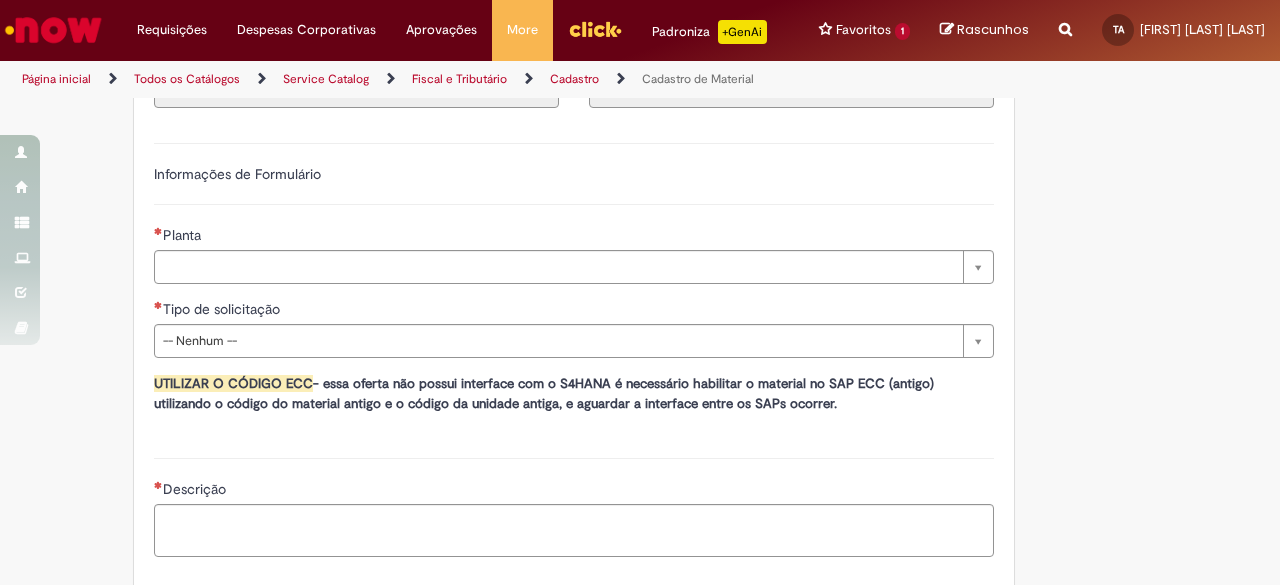 scroll, scrollTop: 1000, scrollLeft: 0, axis: vertical 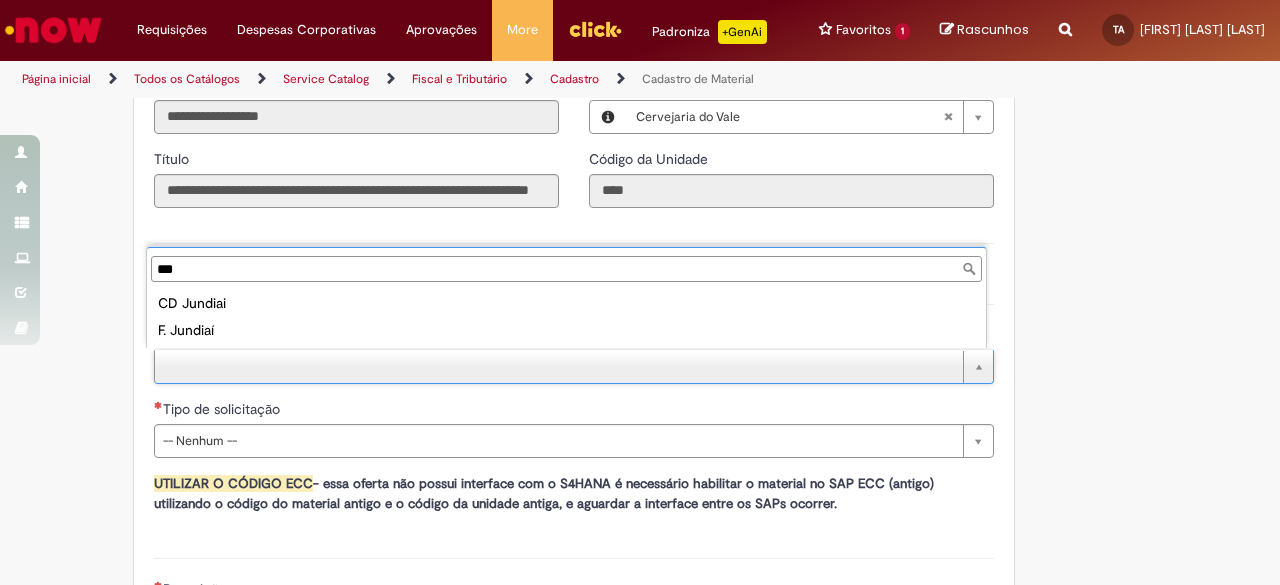 type on "***" 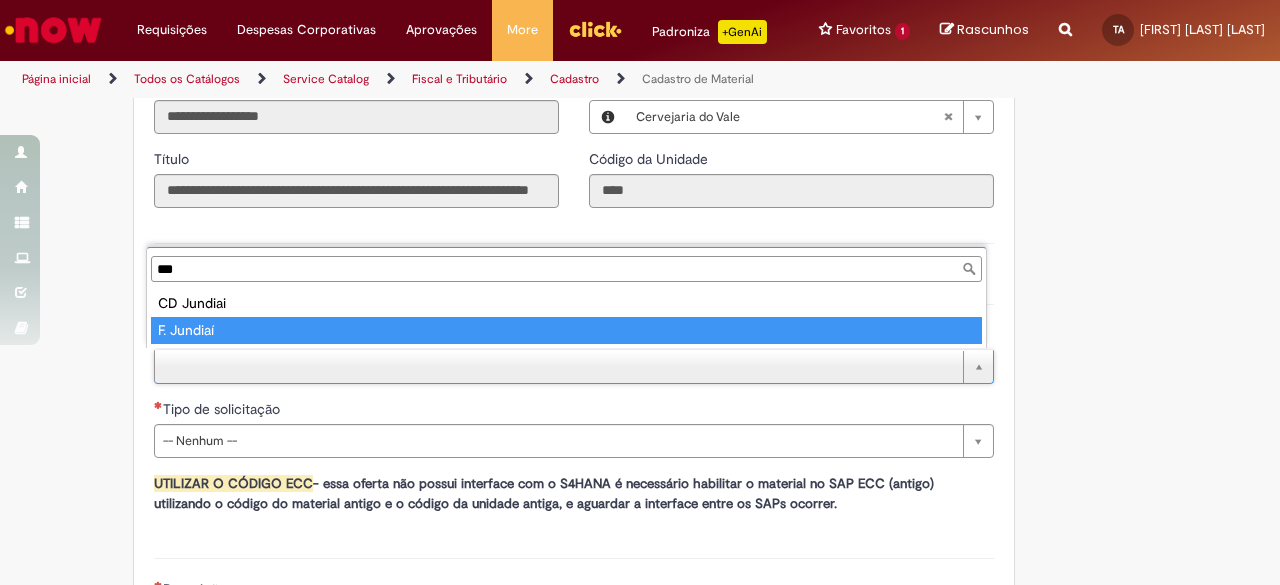 type on "**********" 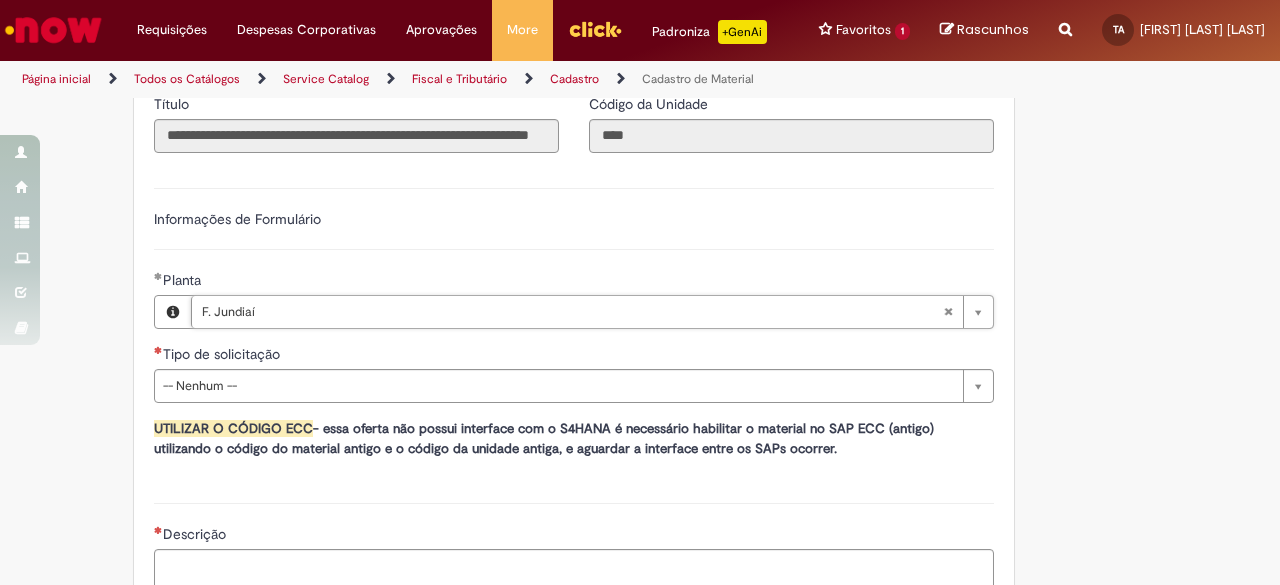 scroll, scrollTop: 1100, scrollLeft: 0, axis: vertical 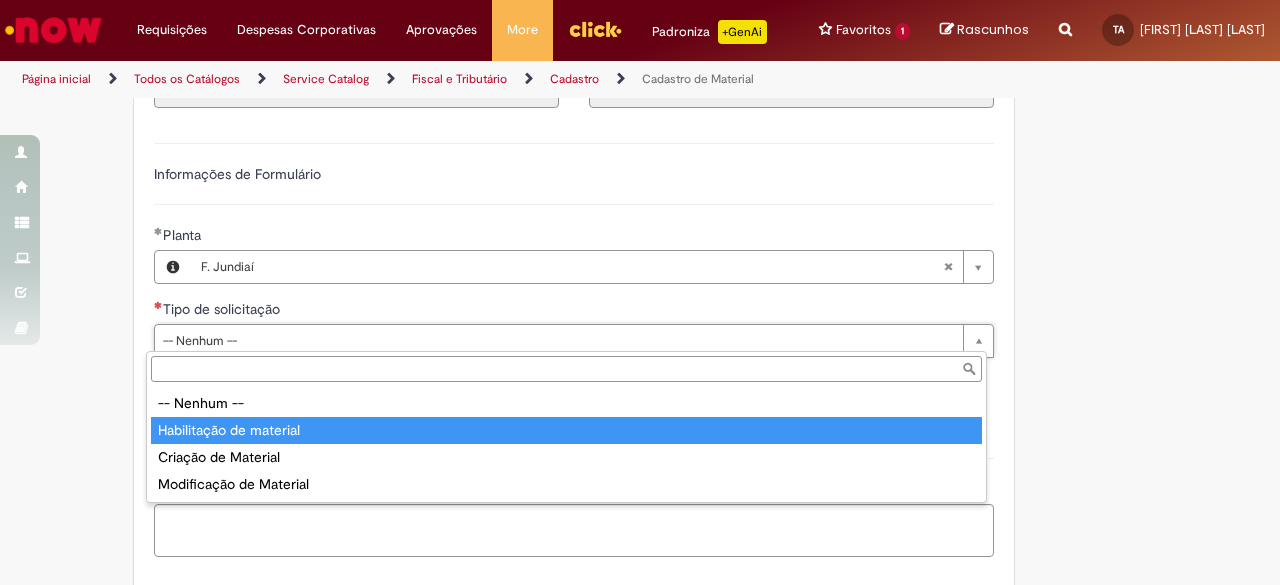type on "**********" 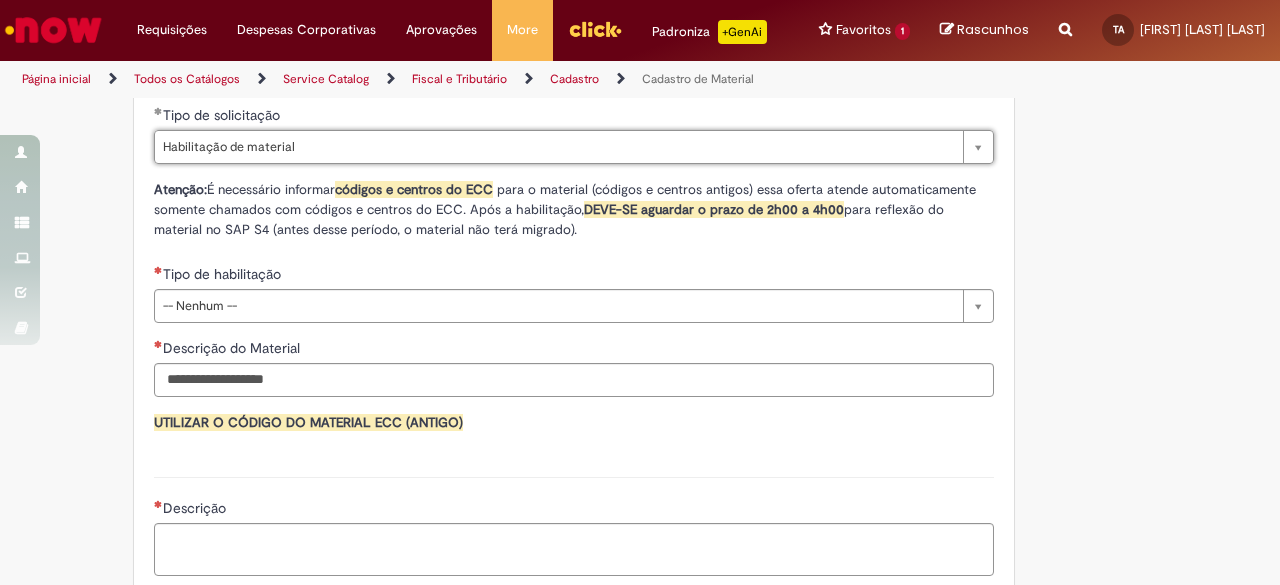 scroll, scrollTop: 1300, scrollLeft: 0, axis: vertical 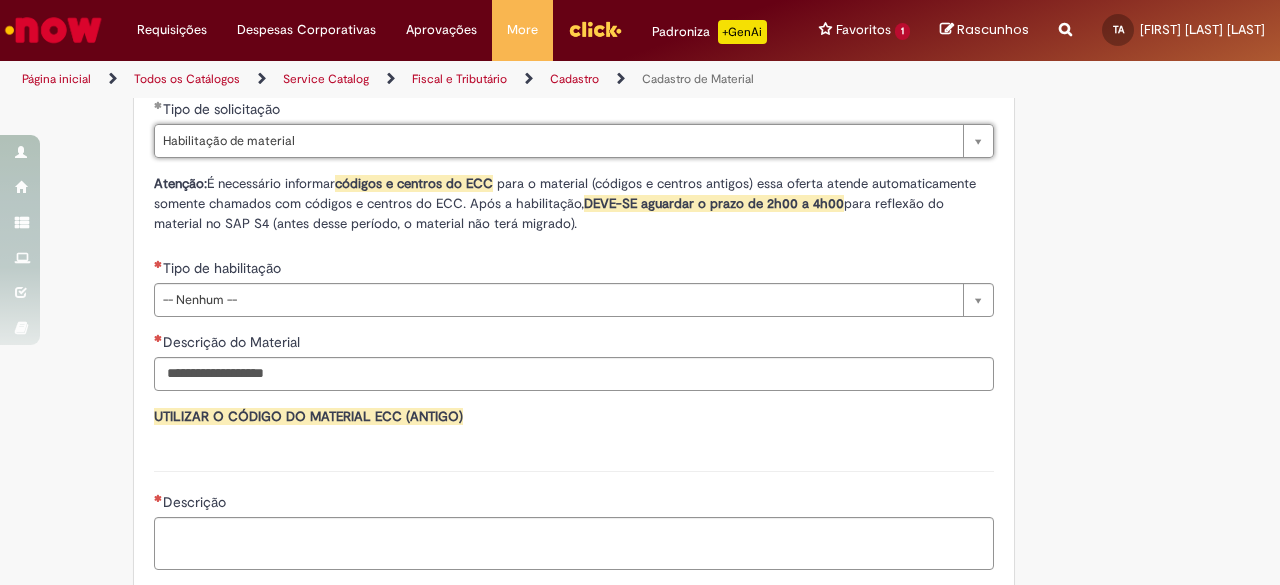 click on "**********" at bounding box center [574, 187] 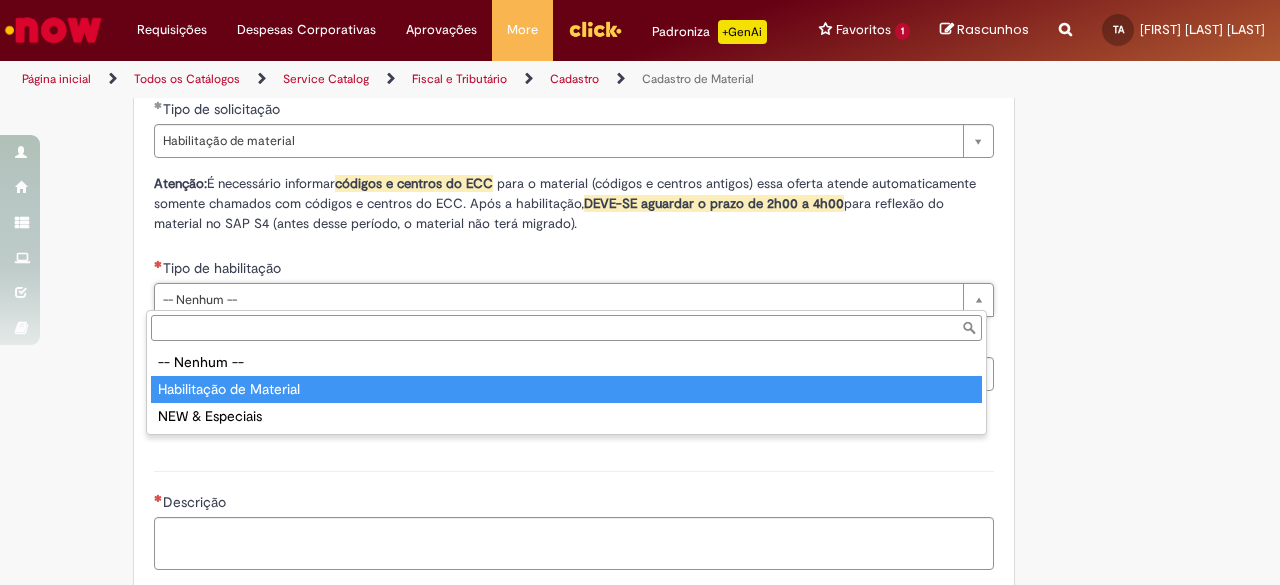 type on "**********" 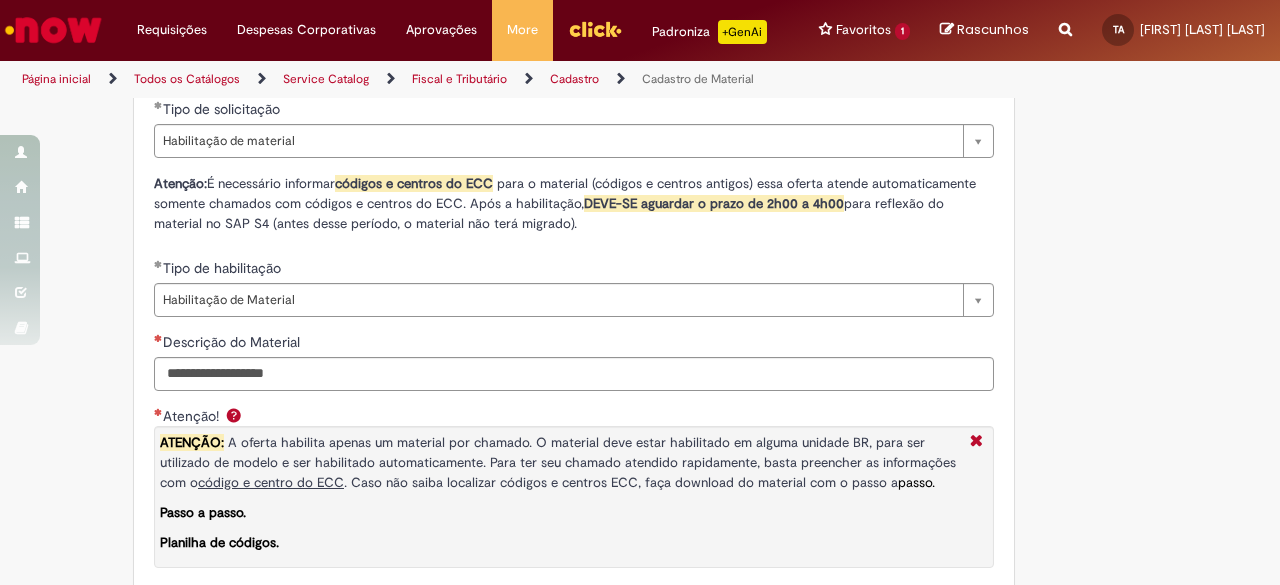click on "Adicionar a Favoritos
Cadastro de Material
Oferta destinada à solicitações relacionadas ao cadastro de materiais.
Criação de Material  – Tipo de Solicitação destinada para criação de novos códigos dos materiais abaixo:       1.1 – Embalagem Retornável (Ativo de Giro)       1.2 – Embalagem Não Retornável        1.3 – Matéria prima       1.4 – Marketing       1.5 – Cadastro de Protótipo CIT (Cadastro exclusivo do CIT)
Habilitação  – Tipo de Solicitação destinada a Habilitação dos Materiais       2.1 – Habilitação de Material       2.2 - Habilitar Tipo de Avaliação New & Especiais
ATENÇÃO CÓDIGO ECC!   Para solicitação de  HABILITAÇÃO DE MATERIAL  É NECESSÁRIO INFORMAR O CÓDIGO DO  MATERIAL E UNIDADE DO  ECC
NÃO  ocorre.
ATENÇÃO INTERFACE!
Modificação" at bounding box center (542, 123) 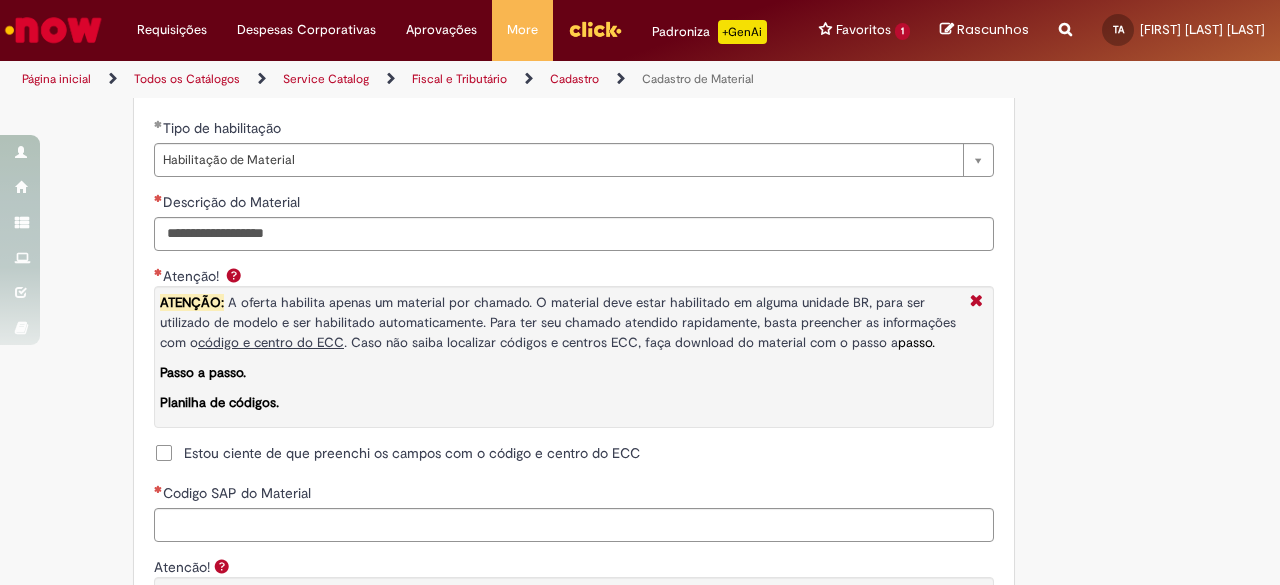 scroll, scrollTop: 1500, scrollLeft: 0, axis: vertical 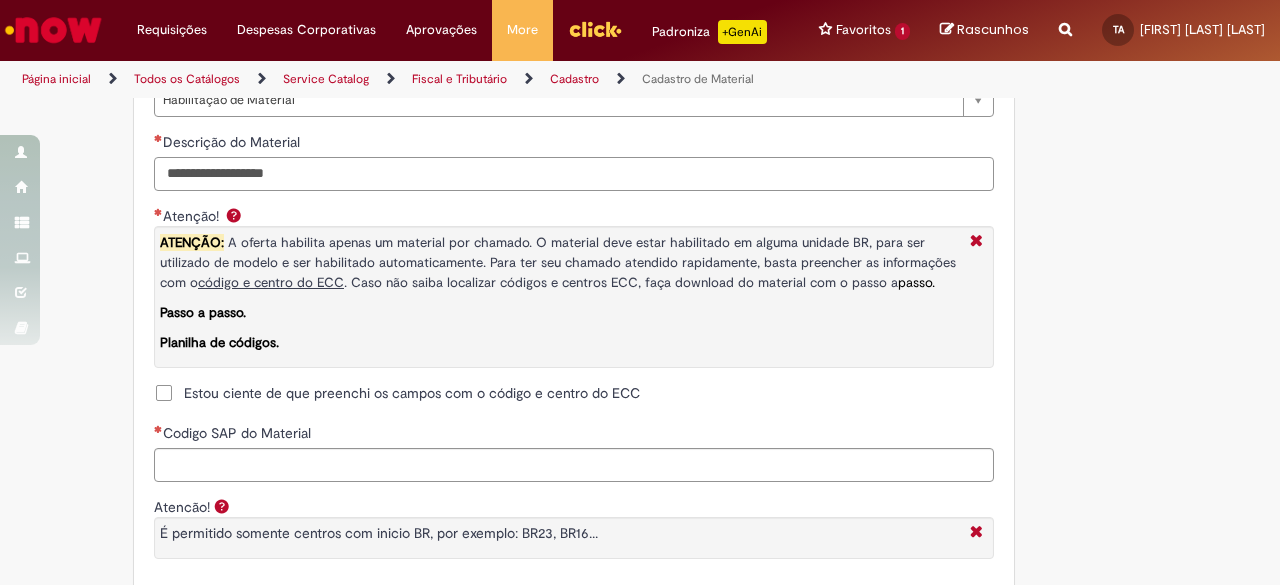 click on "Descrição do Material" at bounding box center (574, 174) 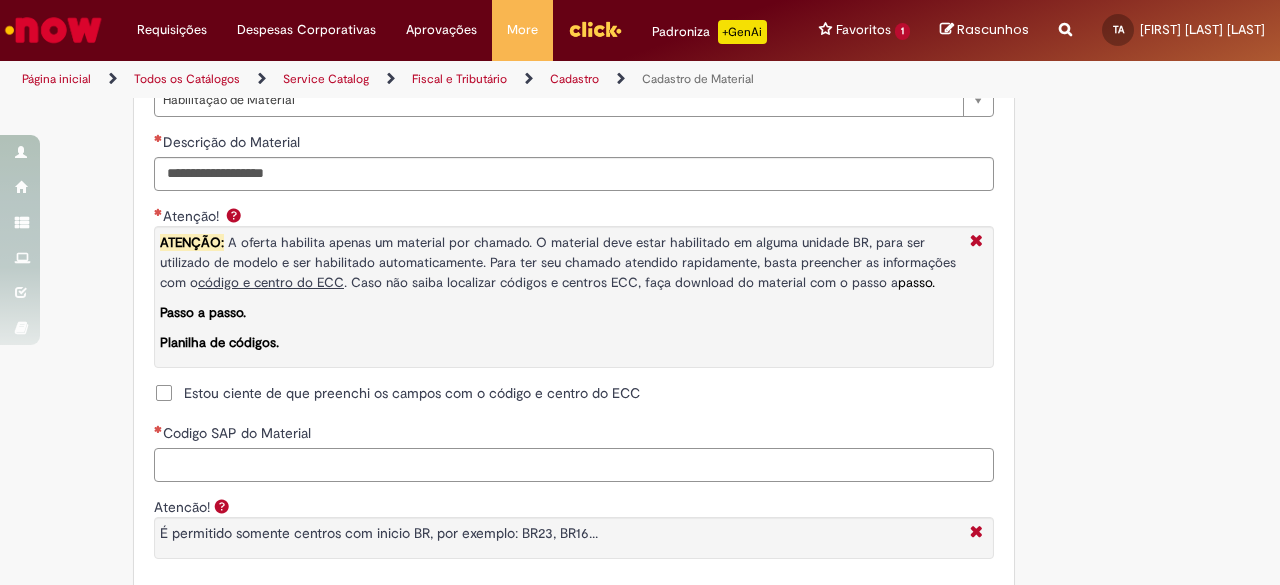click on "Codigo SAP do Material" at bounding box center [574, 465] 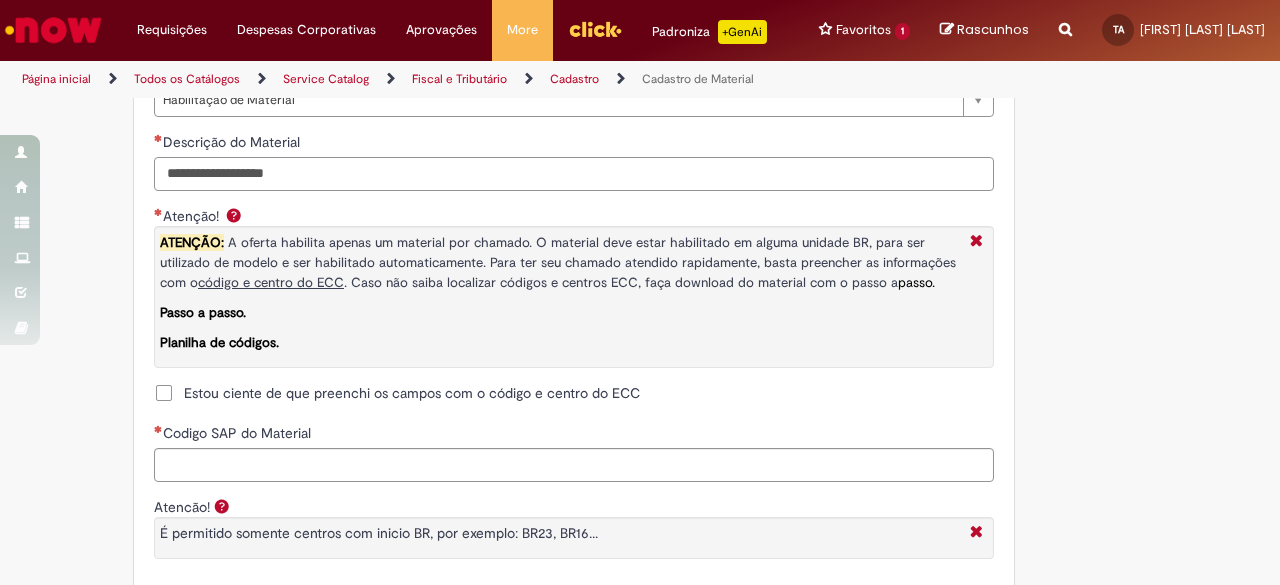 click on "Descrição do Material" at bounding box center [574, 174] 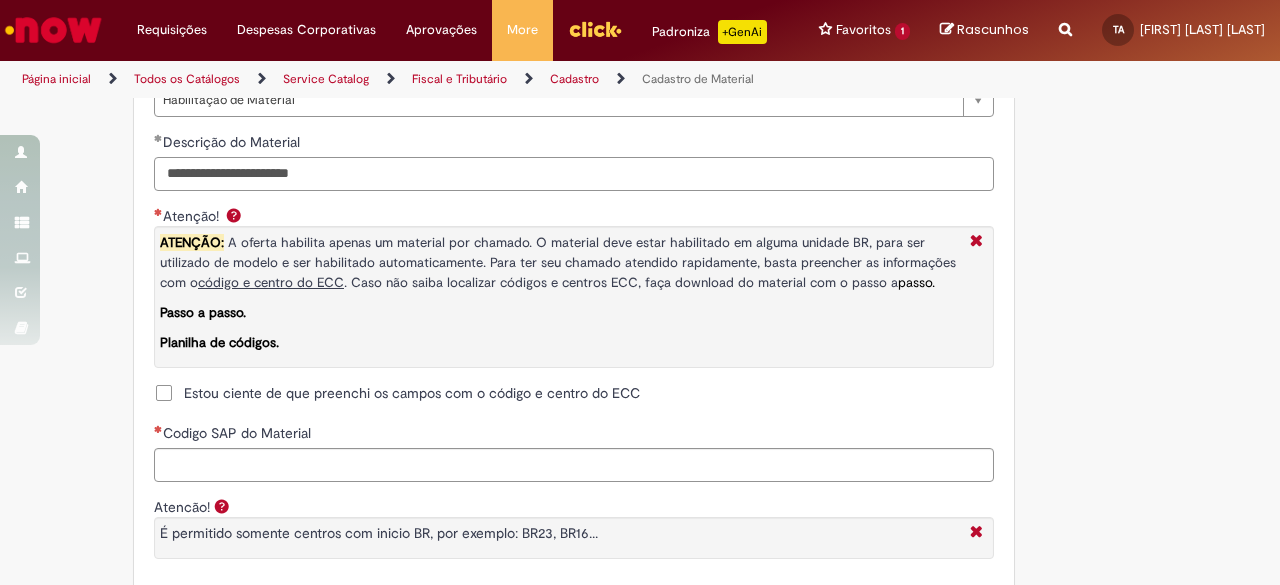 type on "**********" 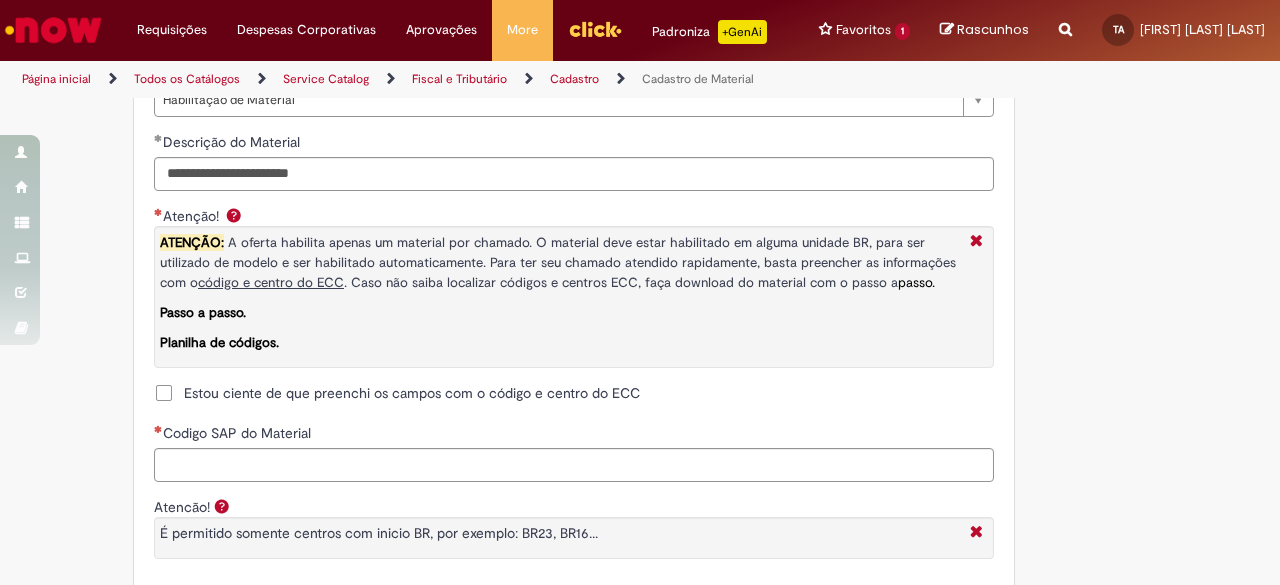 click on "Estou ciente de que preenchi os campos com o código e centro do ECC" at bounding box center [412, 393] 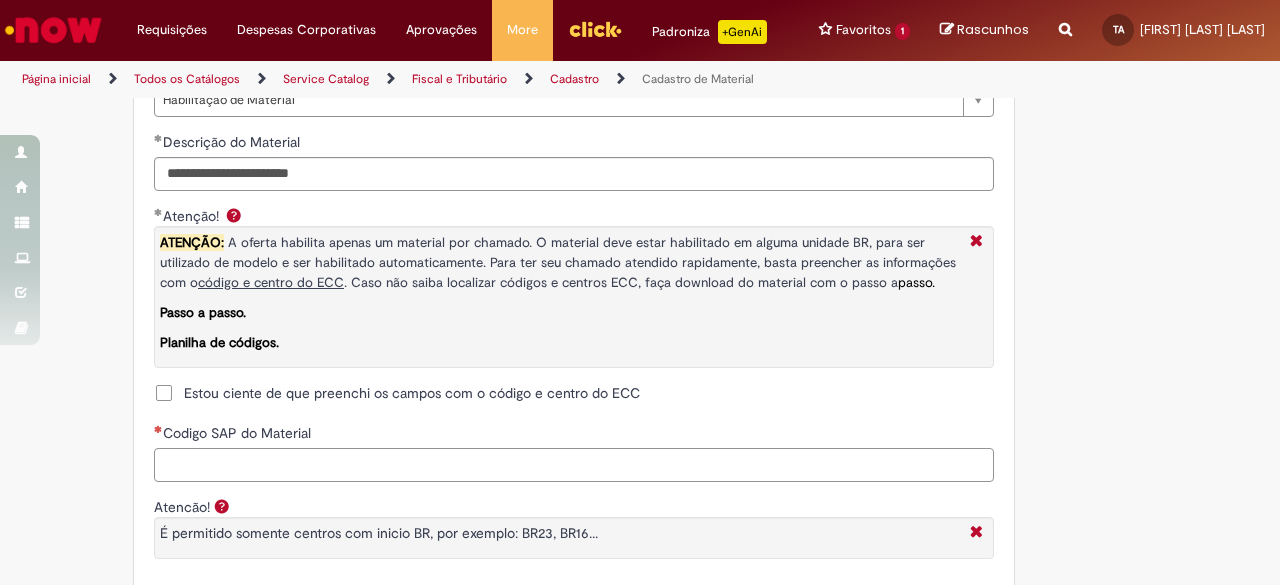 click on "Codigo SAP do Material" at bounding box center [574, 465] 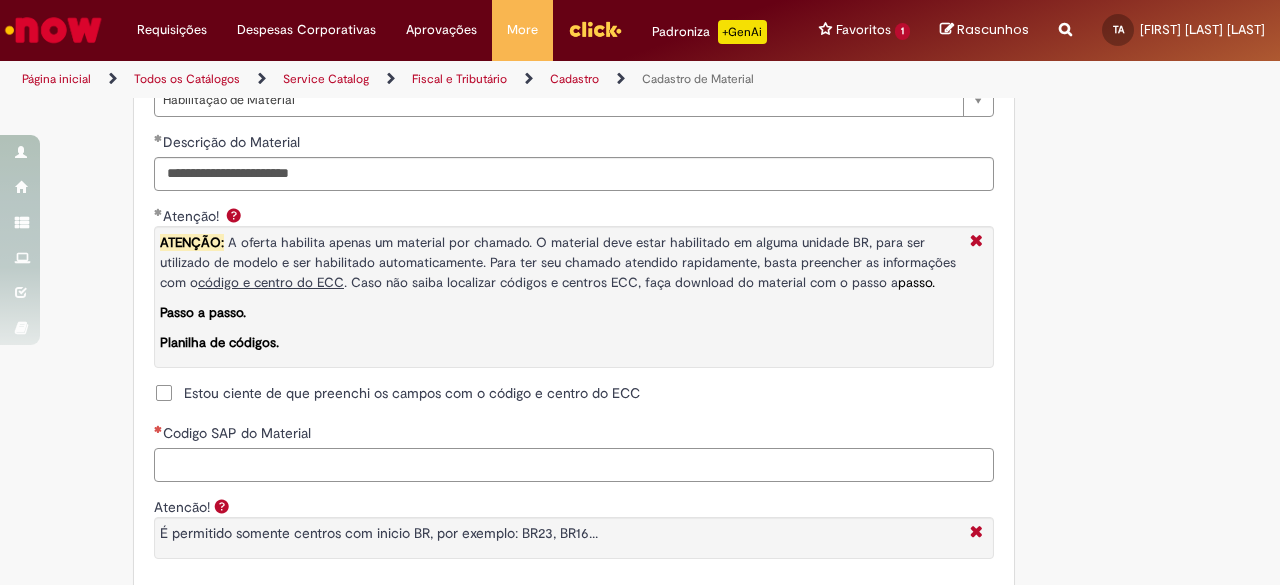 paste on "********" 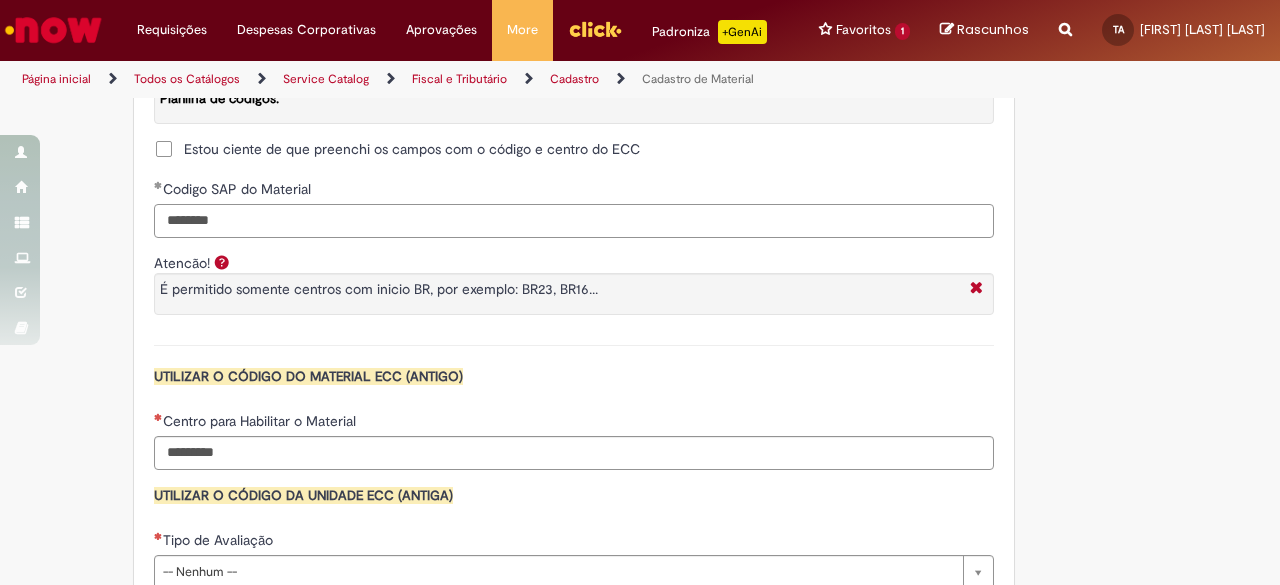 scroll, scrollTop: 1800, scrollLeft: 0, axis: vertical 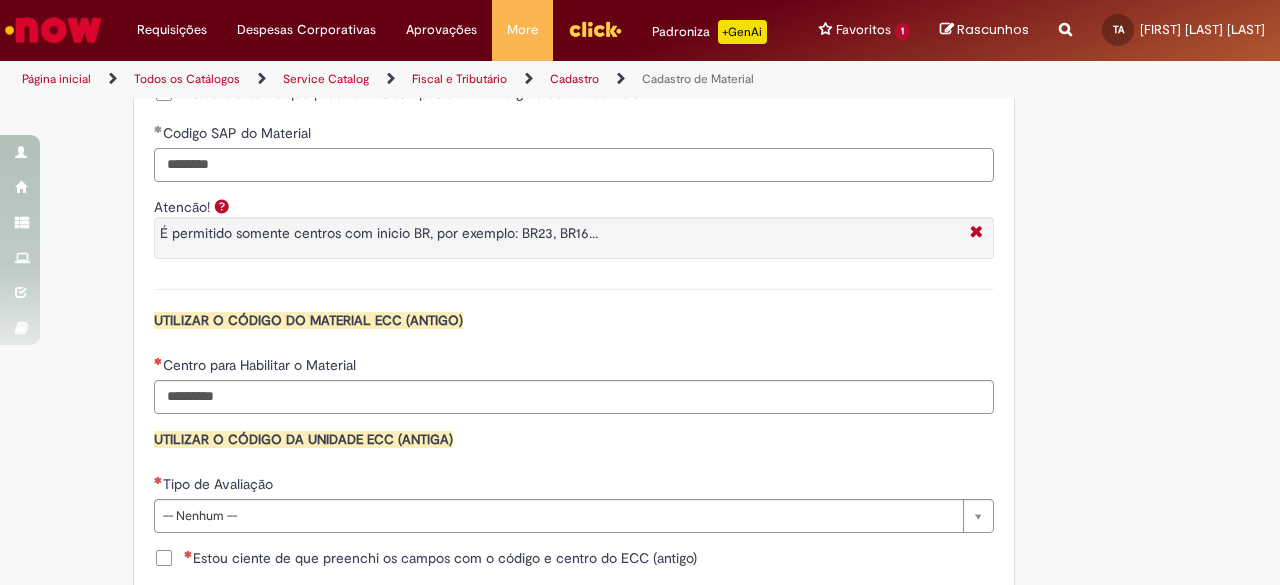 type on "********" 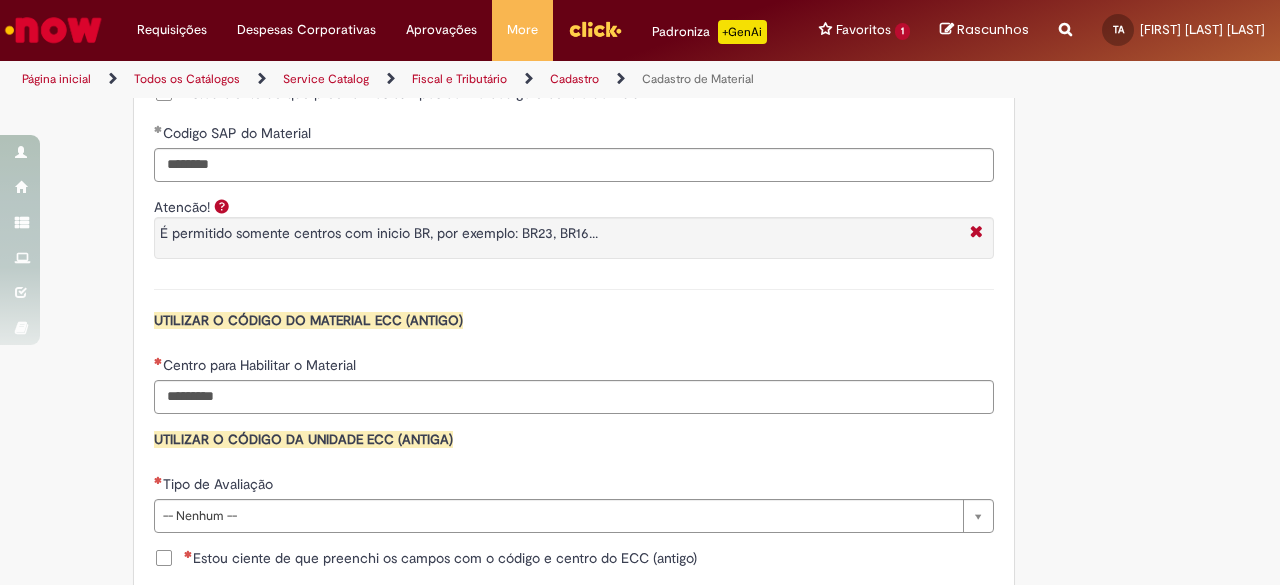 click on "UTILIZAR O CÓDIGO DO MATERIAL ECC (ANTIGO)" at bounding box center (574, 320) 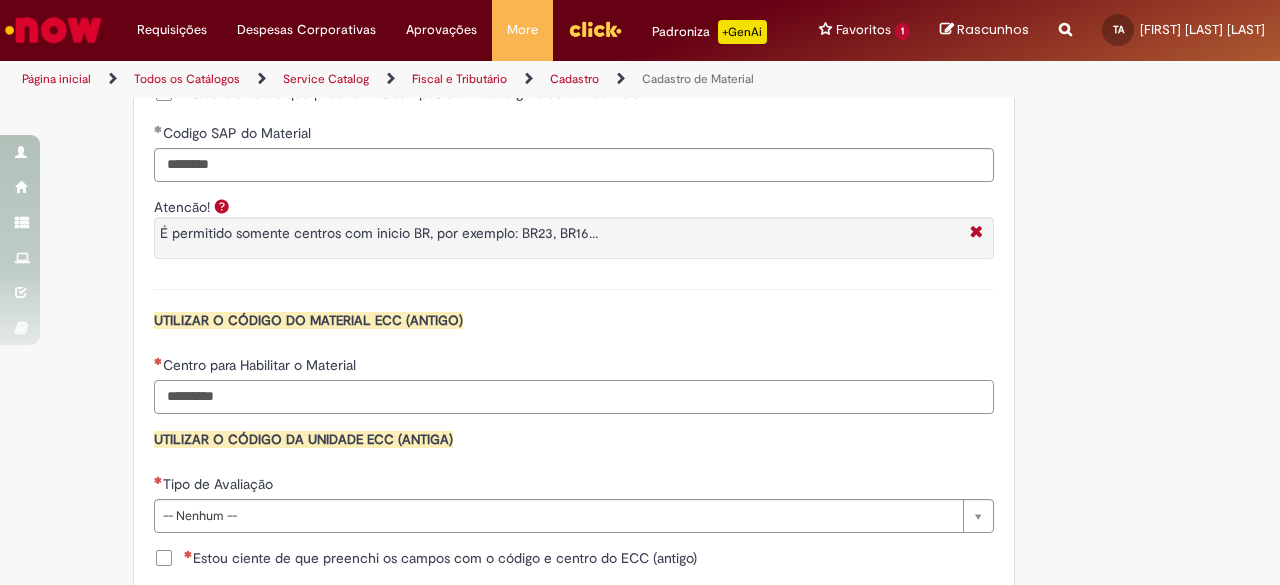 click on "Centro para Habilitar o Material" at bounding box center [574, 397] 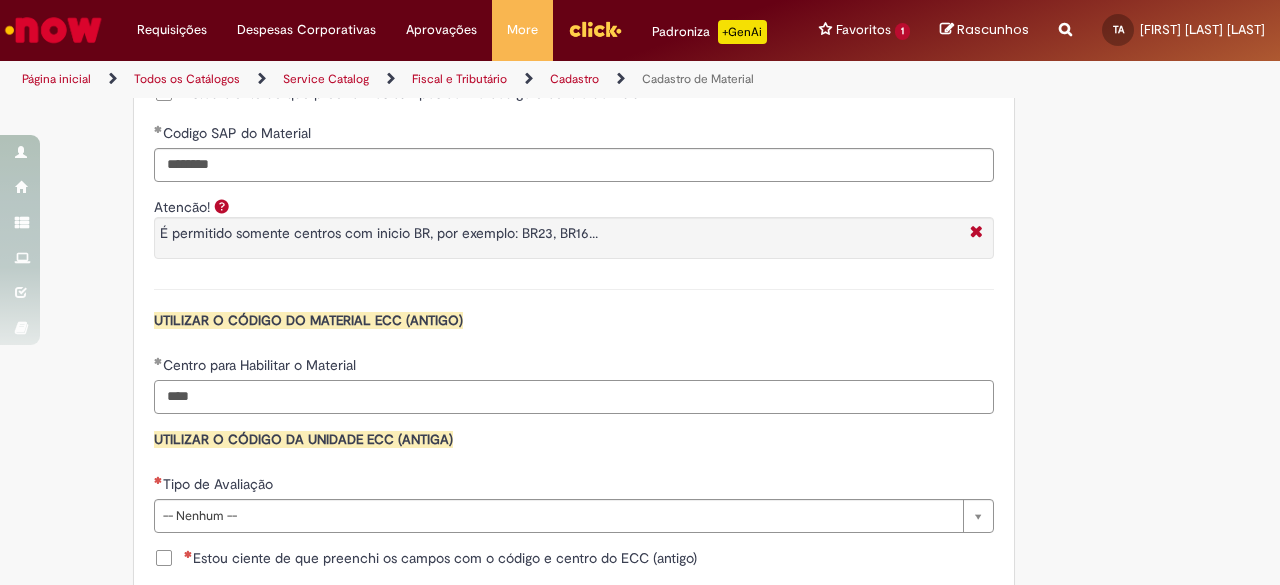 type on "****" 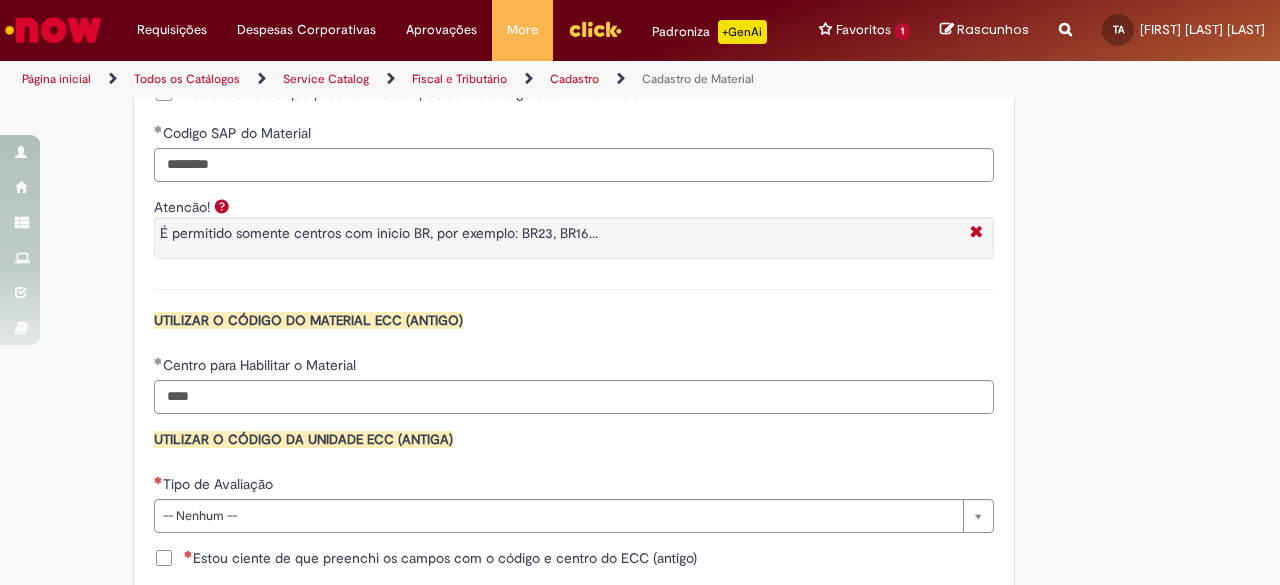 click on "**********" at bounding box center (574, 5) 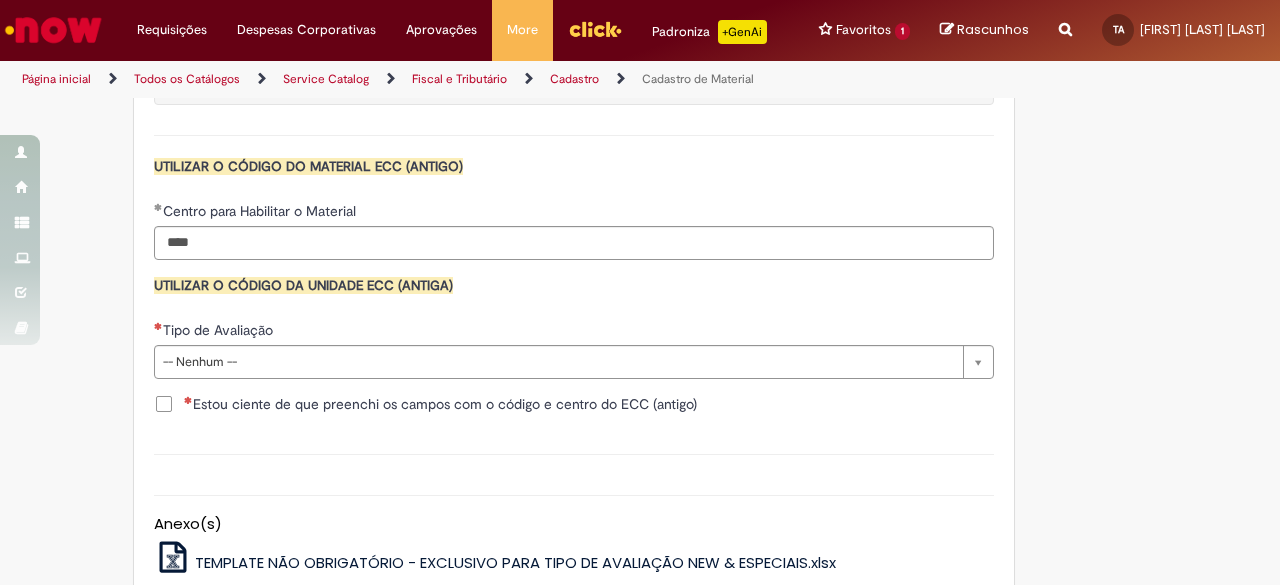 scroll, scrollTop: 2000, scrollLeft: 0, axis: vertical 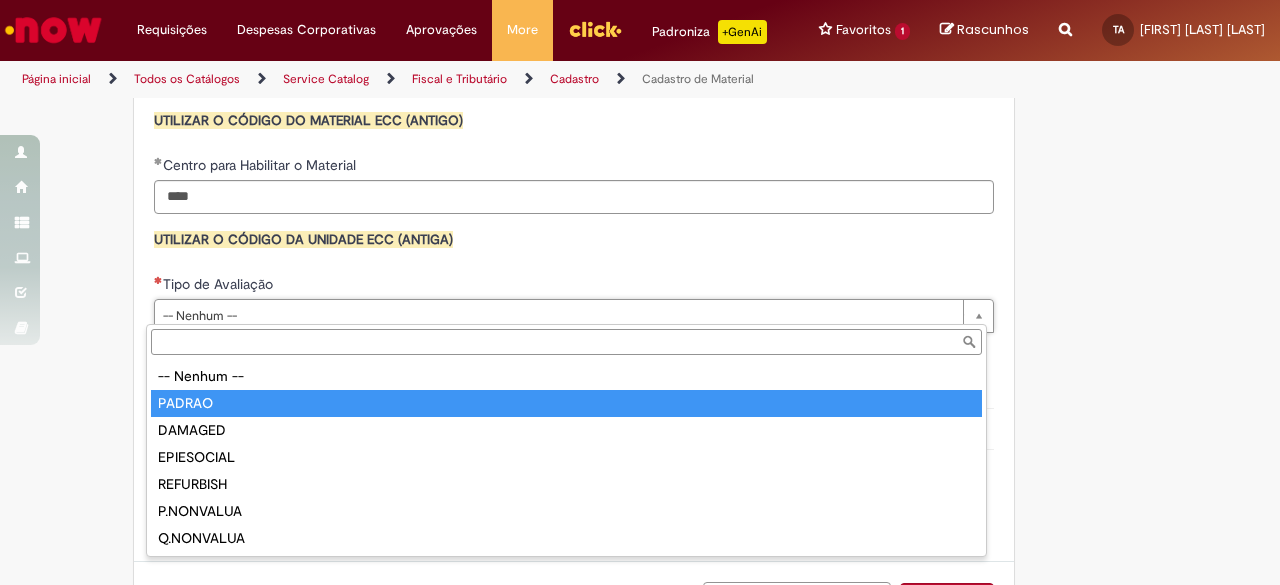 type on "******" 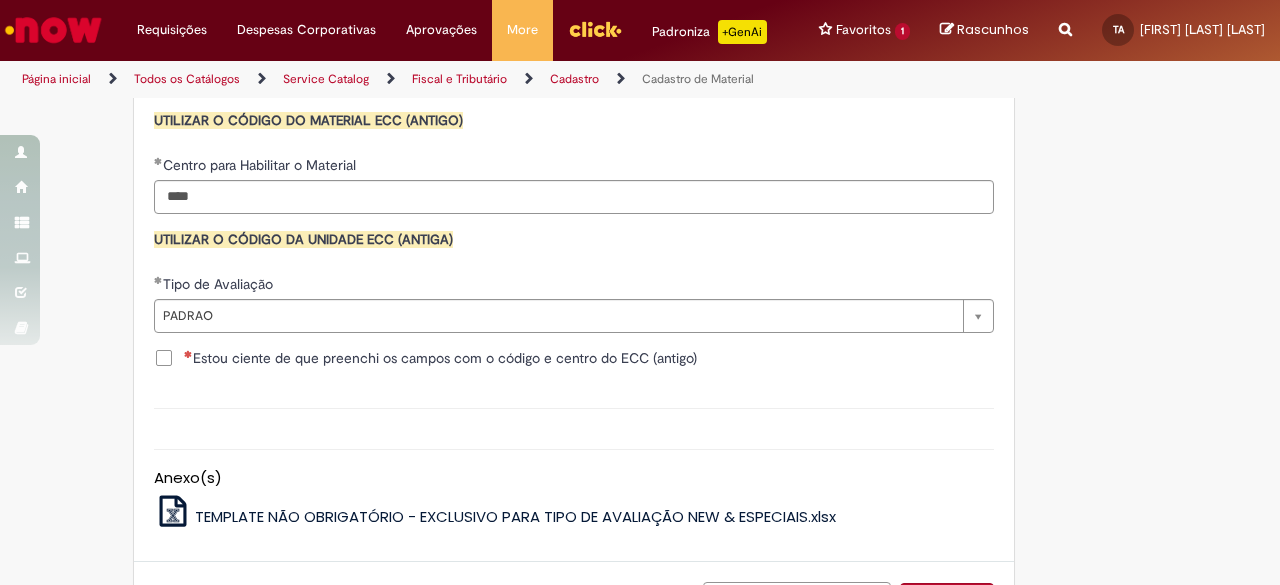 click on "Descrição" at bounding box center [574, 408] 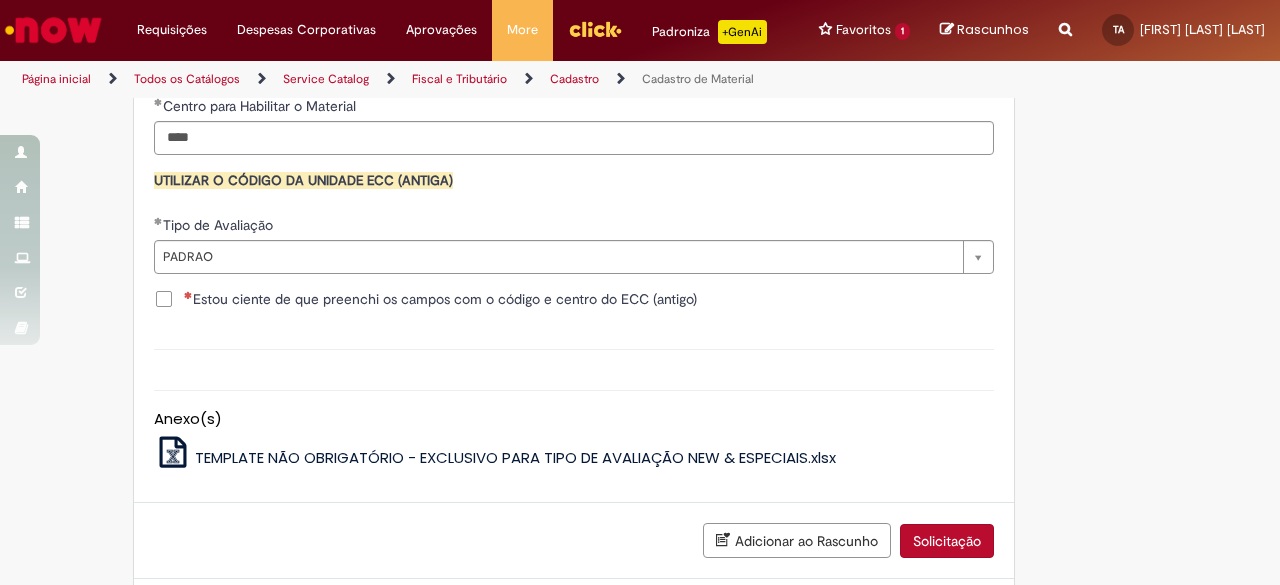 scroll, scrollTop: 2100, scrollLeft: 0, axis: vertical 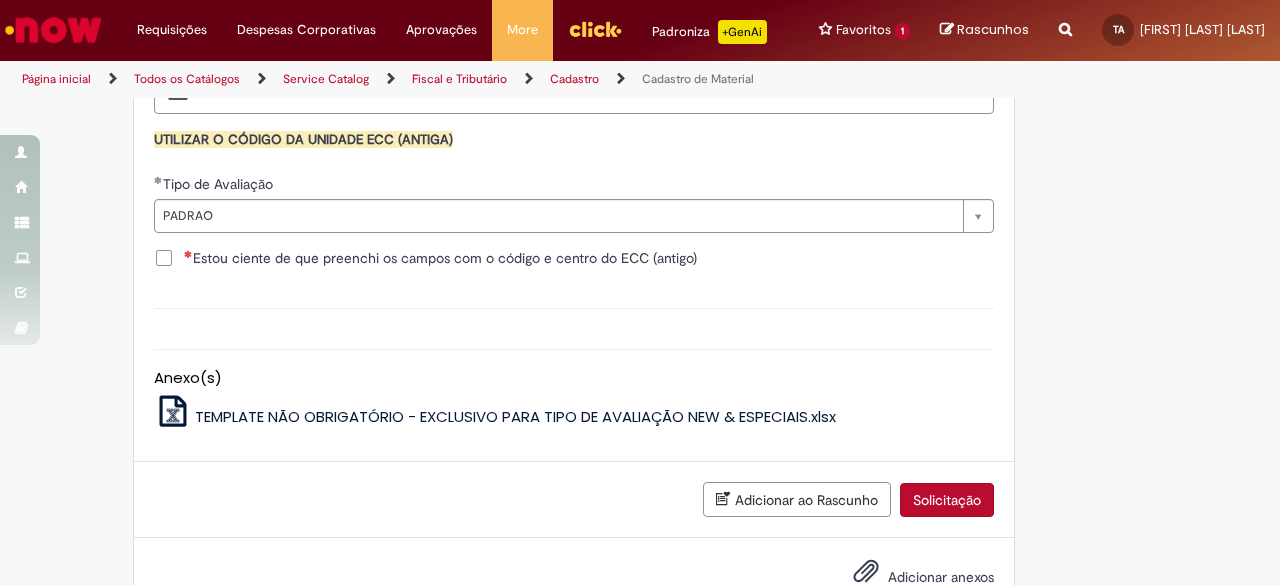 click on "Estou ciente de que preenchi os campos com o código e centro do ECC  (antigo)" at bounding box center [425, 258] 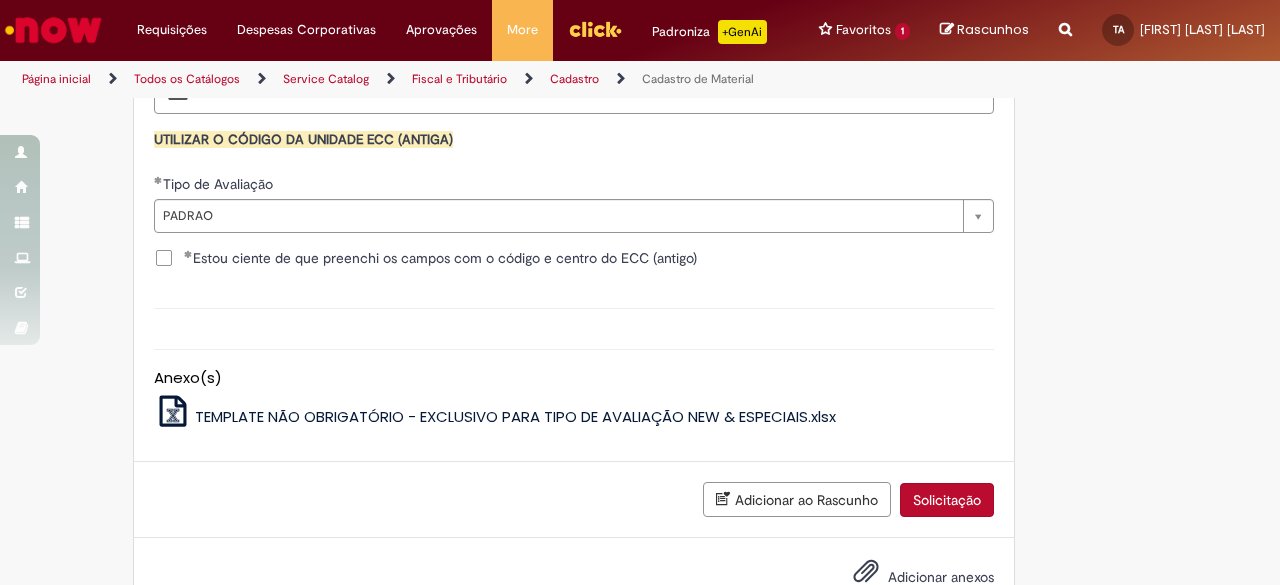 click on "Solicitação" at bounding box center (947, 500) 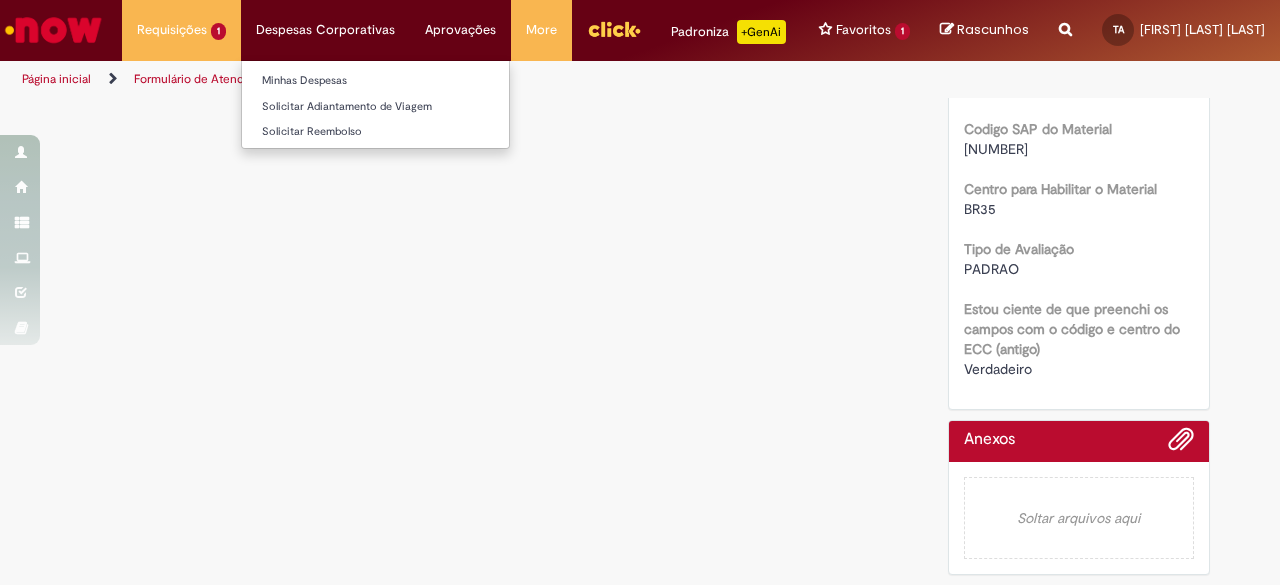 scroll, scrollTop: 0, scrollLeft: 0, axis: both 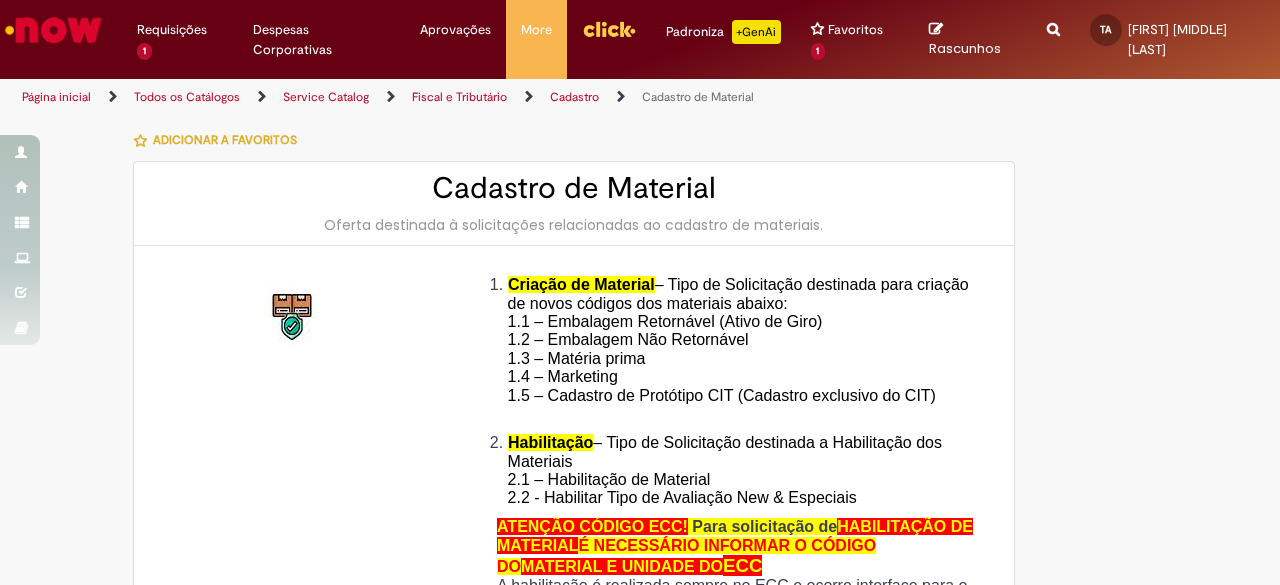 type on "********" 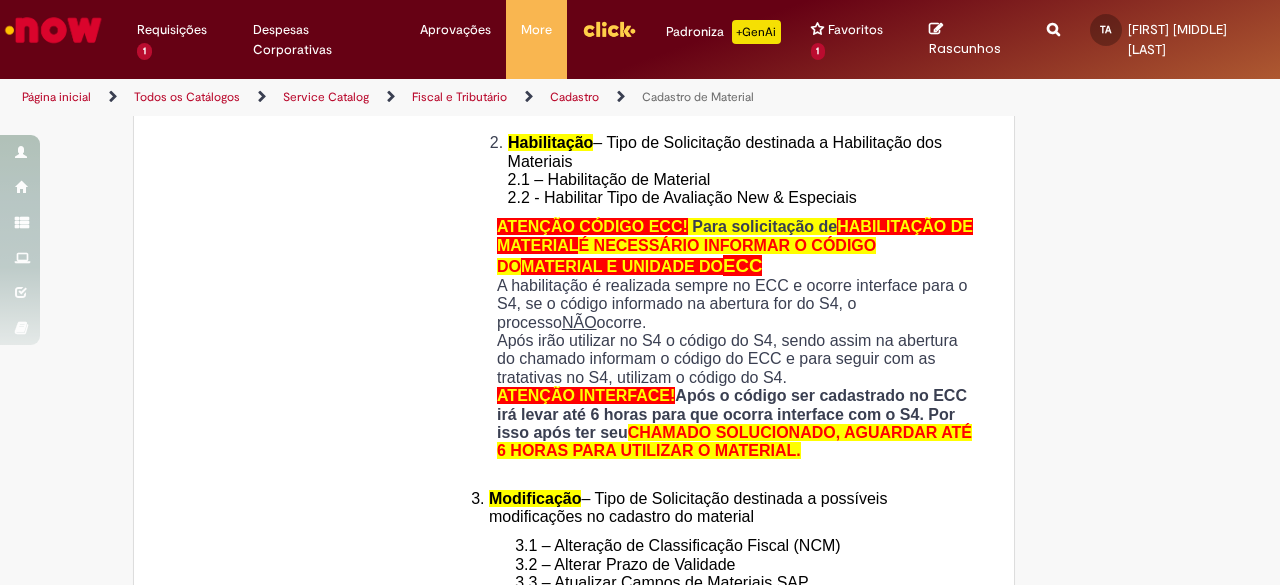type on "**********" 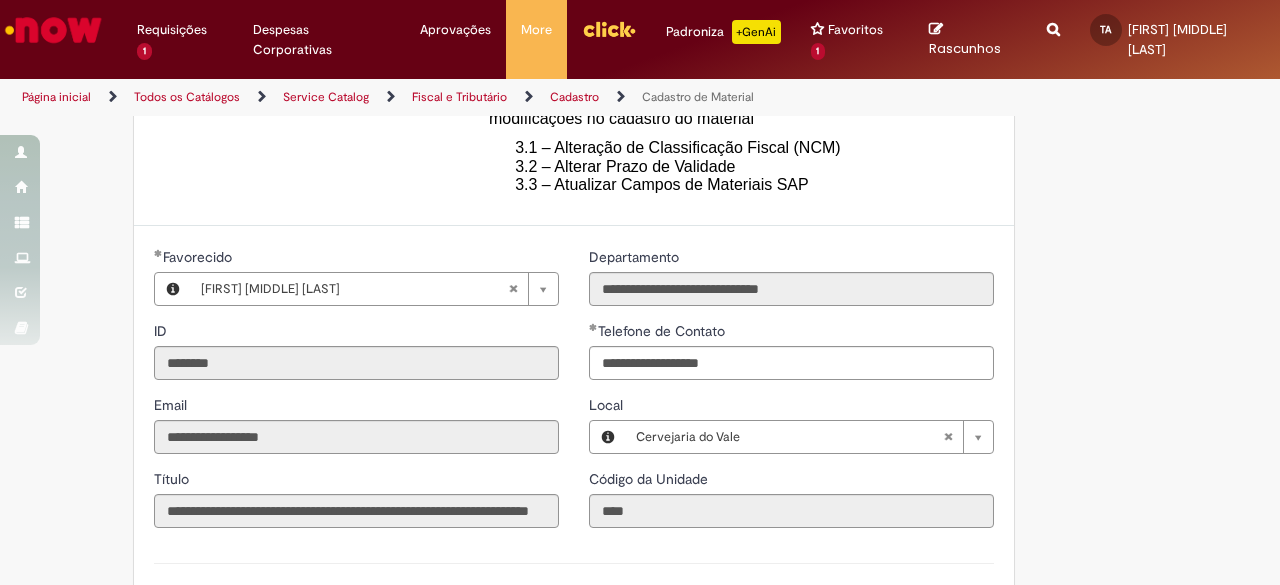 scroll, scrollTop: 600, scrollLeft: 0, axis: vertical 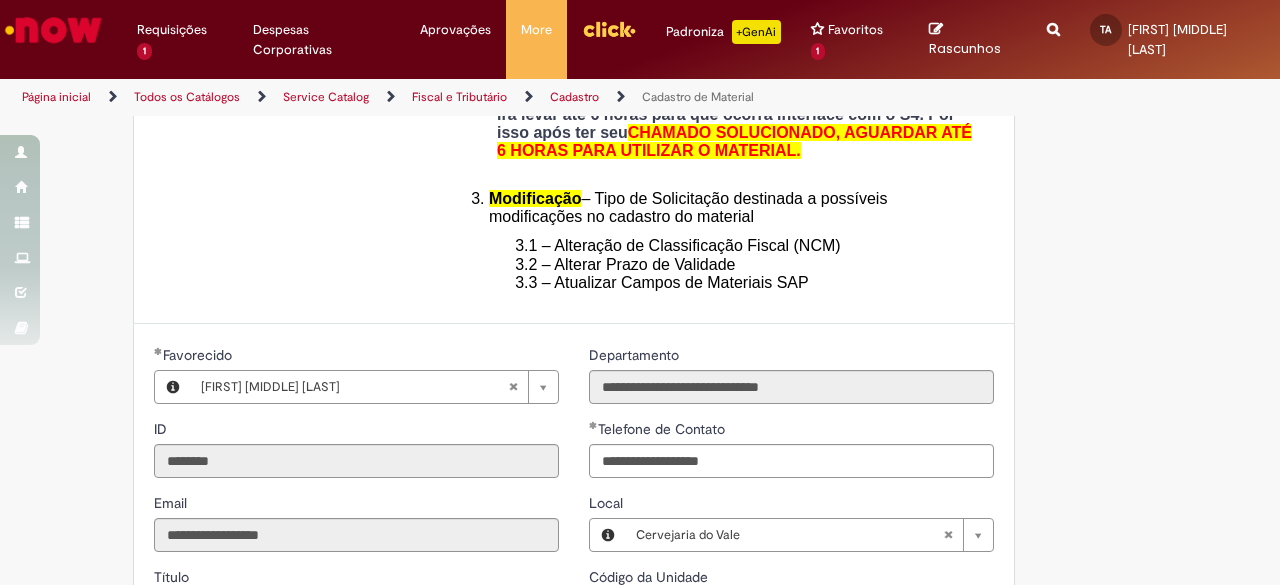 click on "Cadastro" at bounding box center [574, 97] 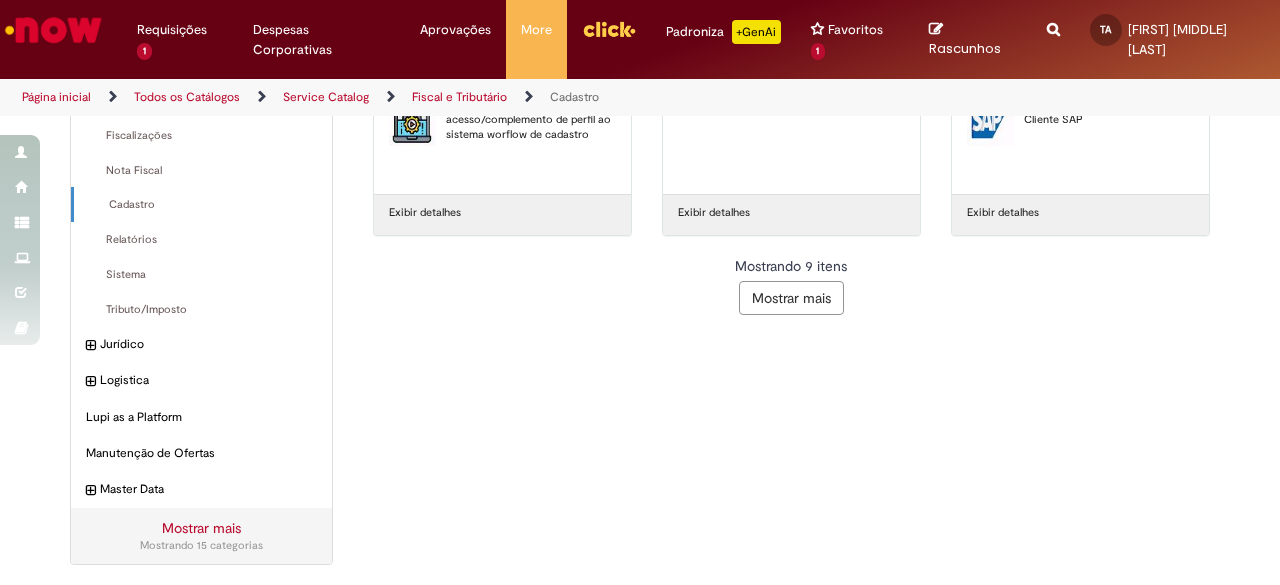 scroll, scrollTop: 404, scrollLeft: 0, axis: vertical 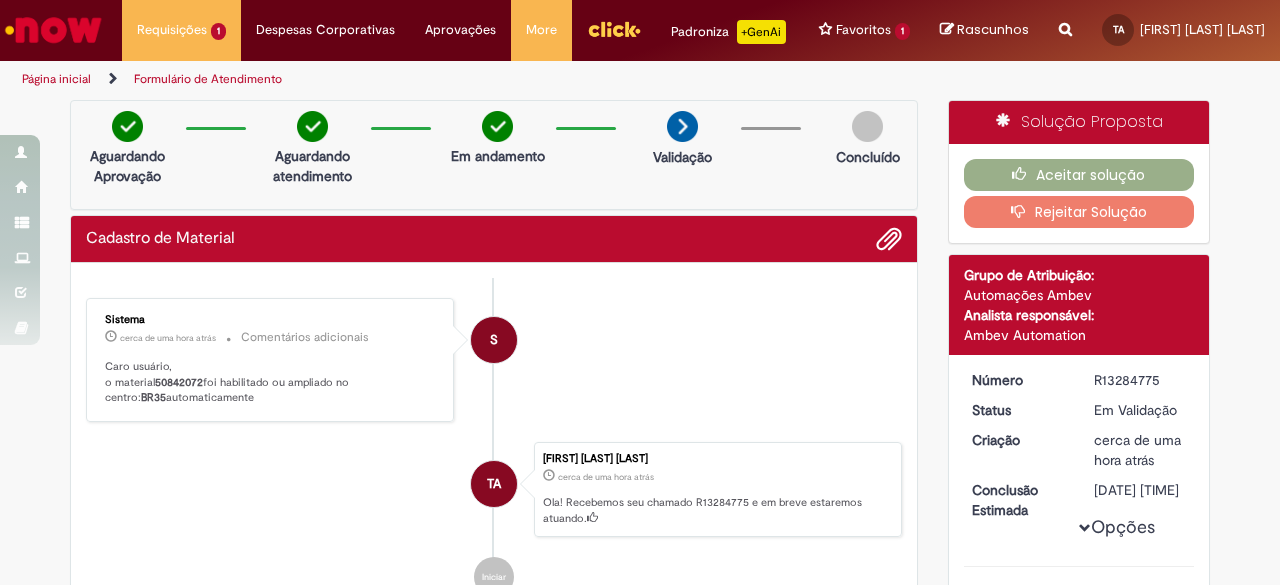 drag, startPoint x: 1158, startPoint y: 381, endPoint x: 1089, endPoint y: 383, distance: 69.02898 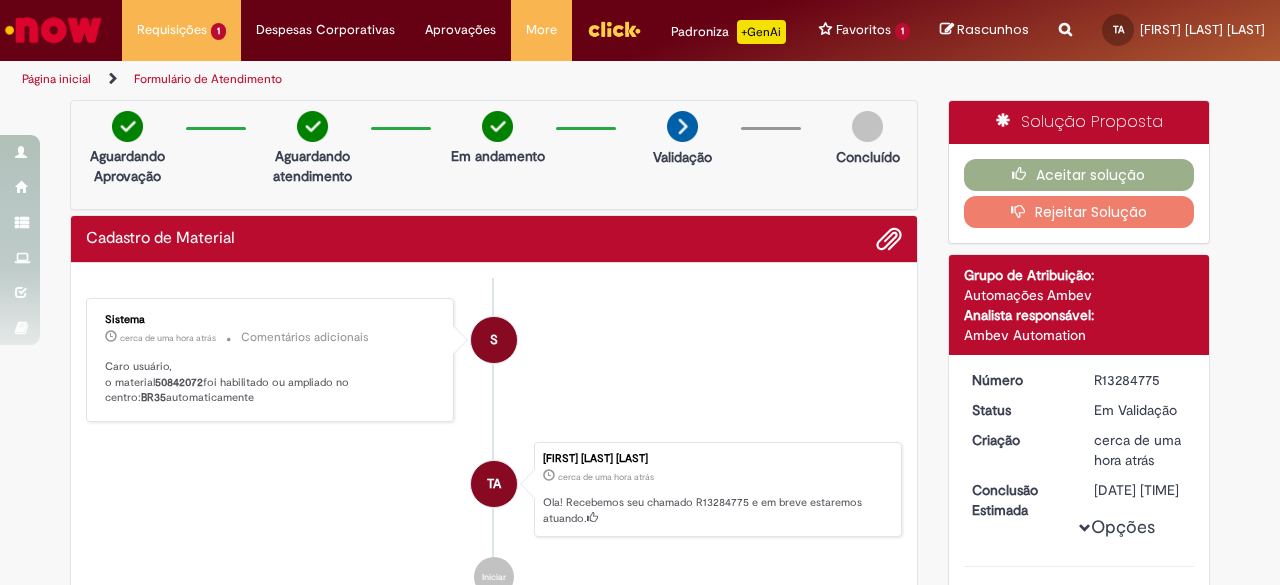 scroll, scrollTop: 0, scrollLeft: 0, axis: both 